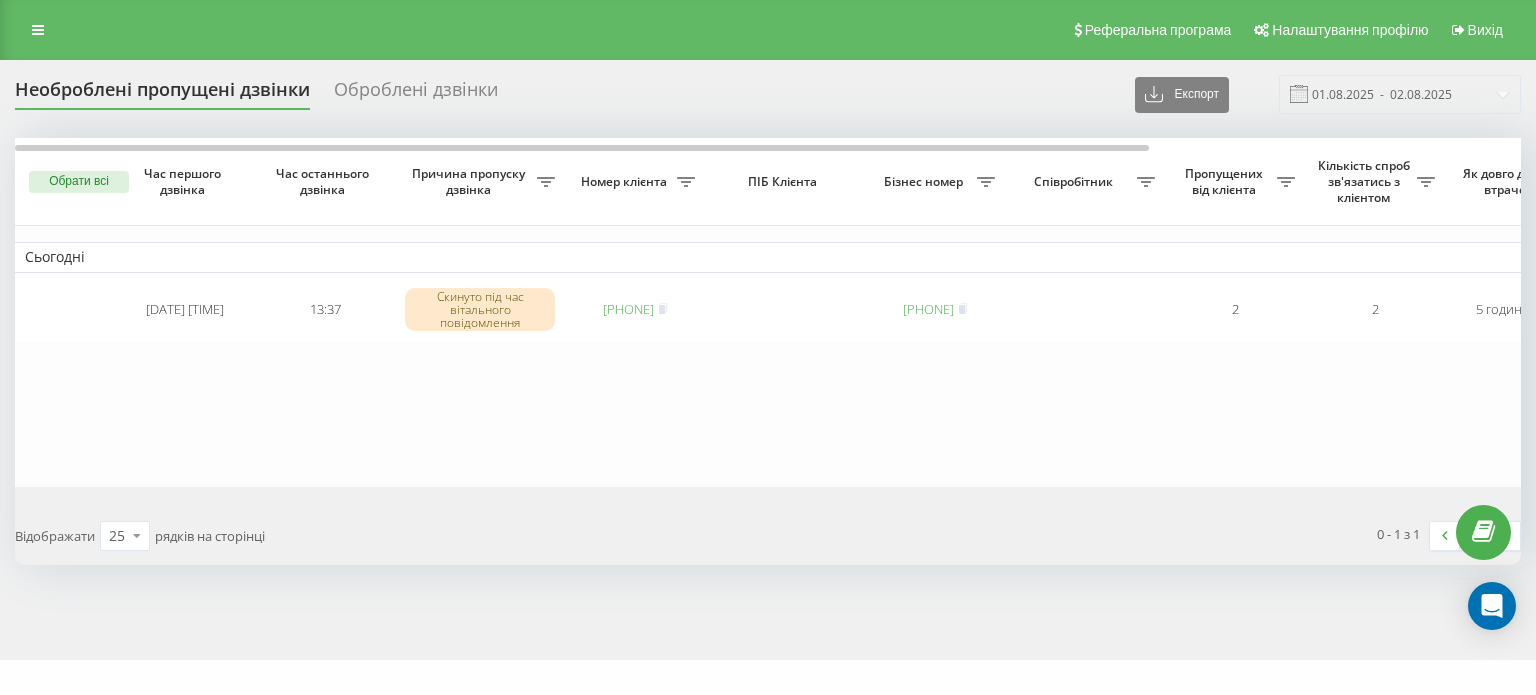 scroll, scrollTop: 0, scrollLeft: 0, axis: both 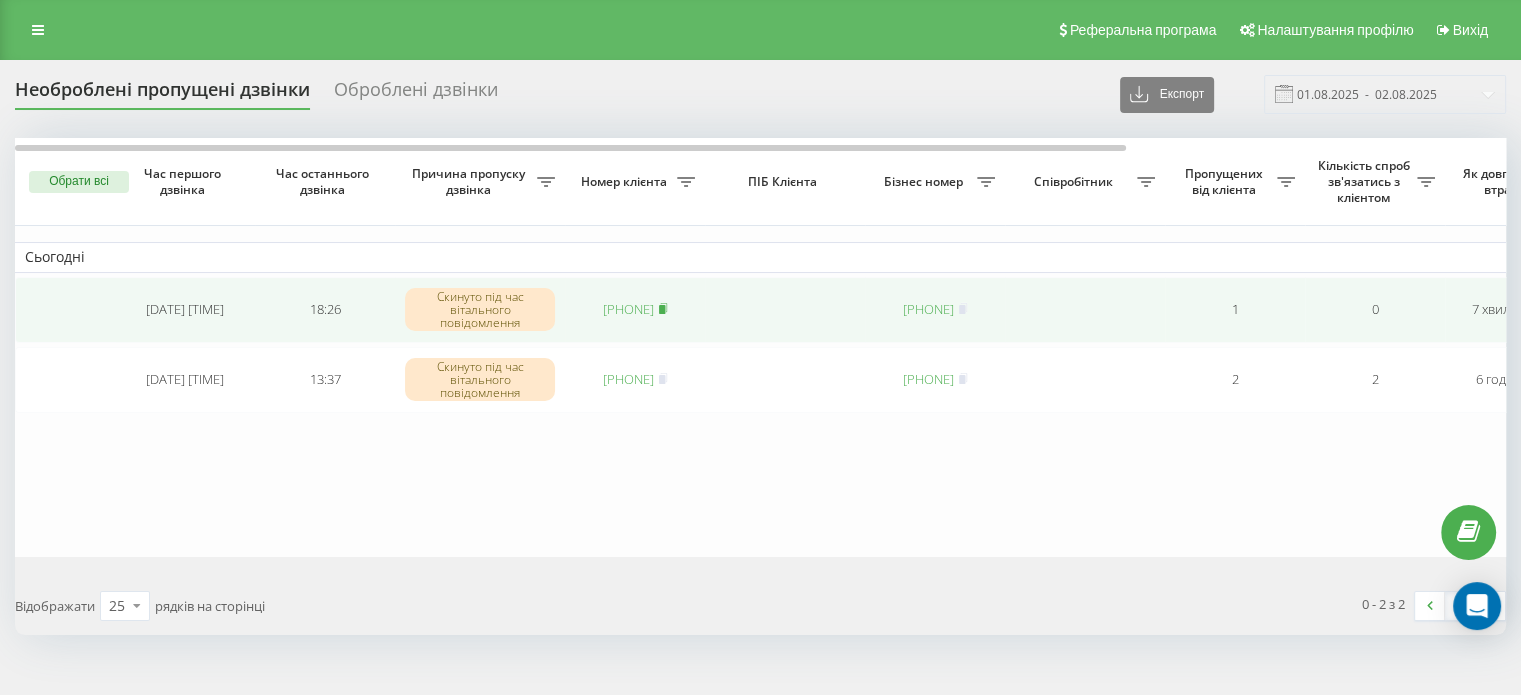 click 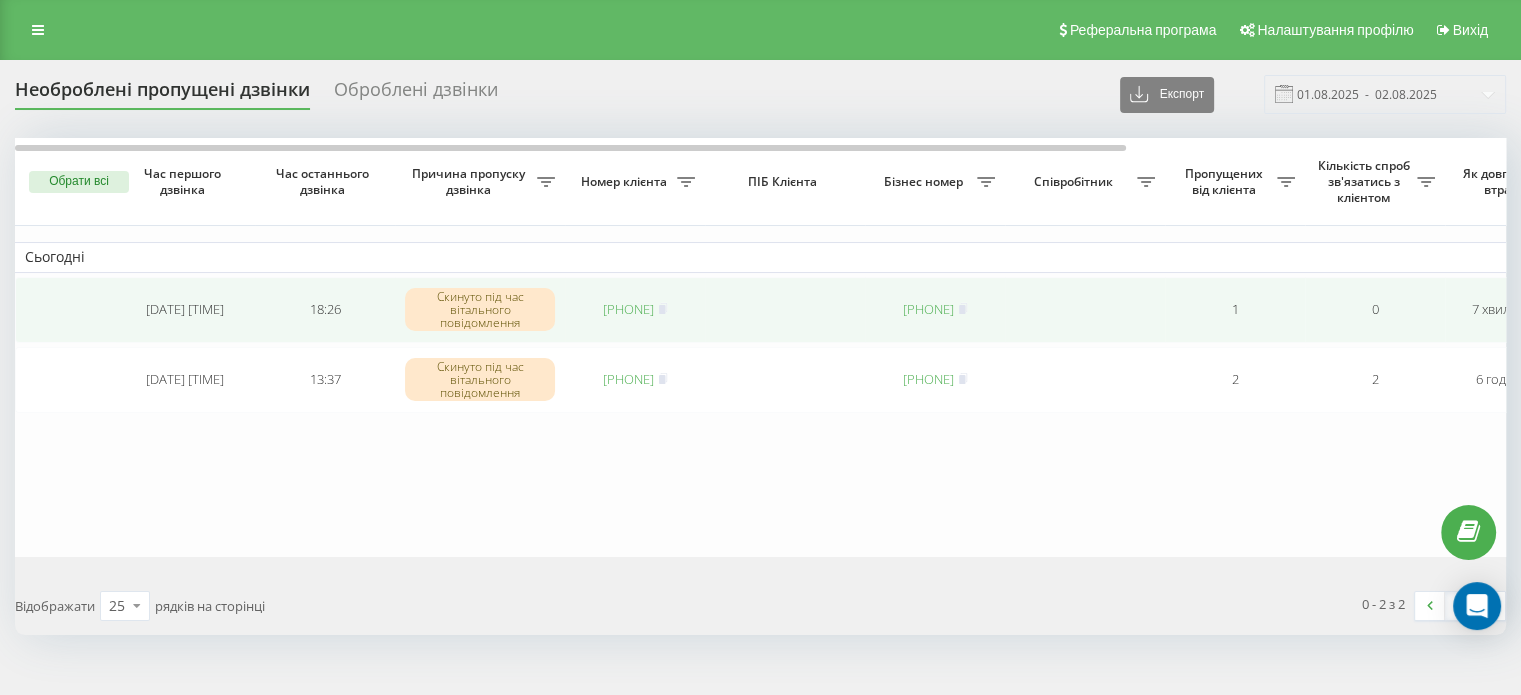 click on "[PHONE]" at bounding box center (628, 309) 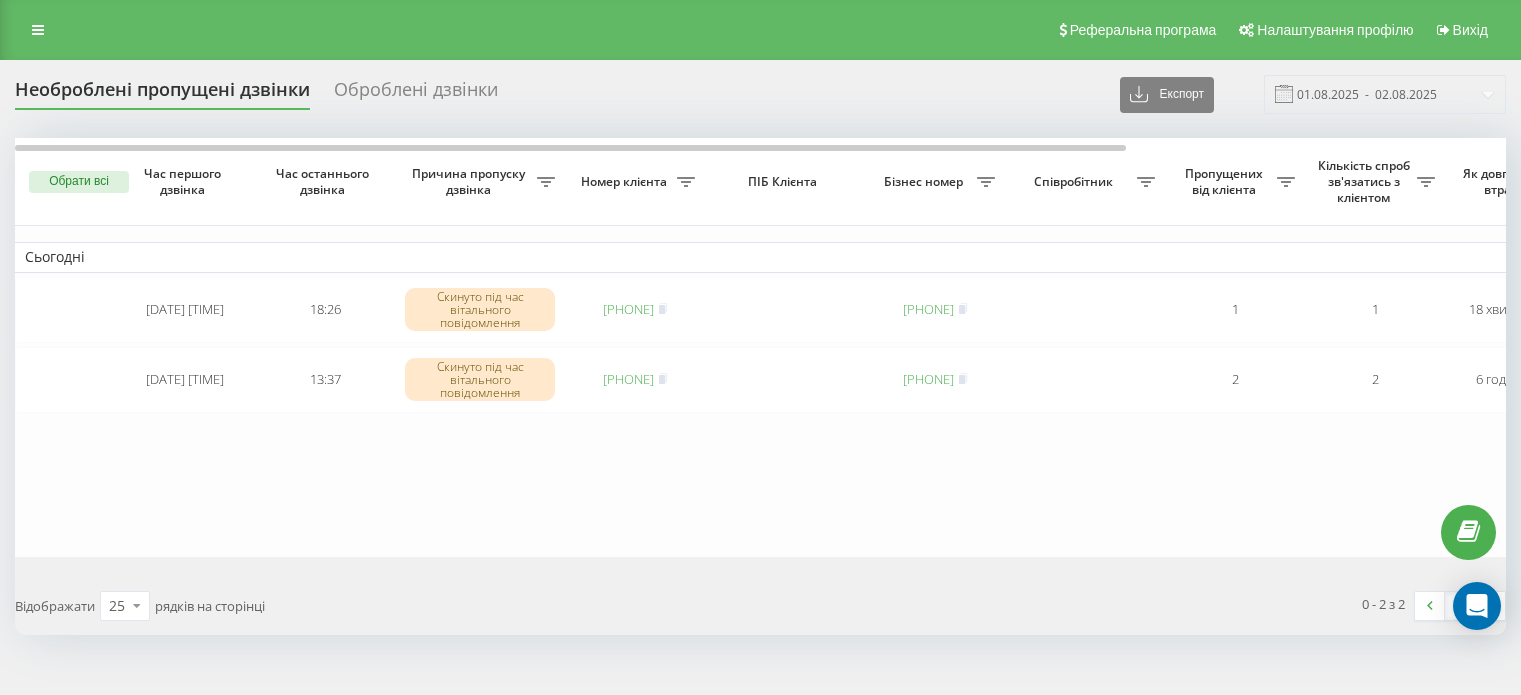 scroll, scrollTop: 0, scrollLeft: 0, axis: both 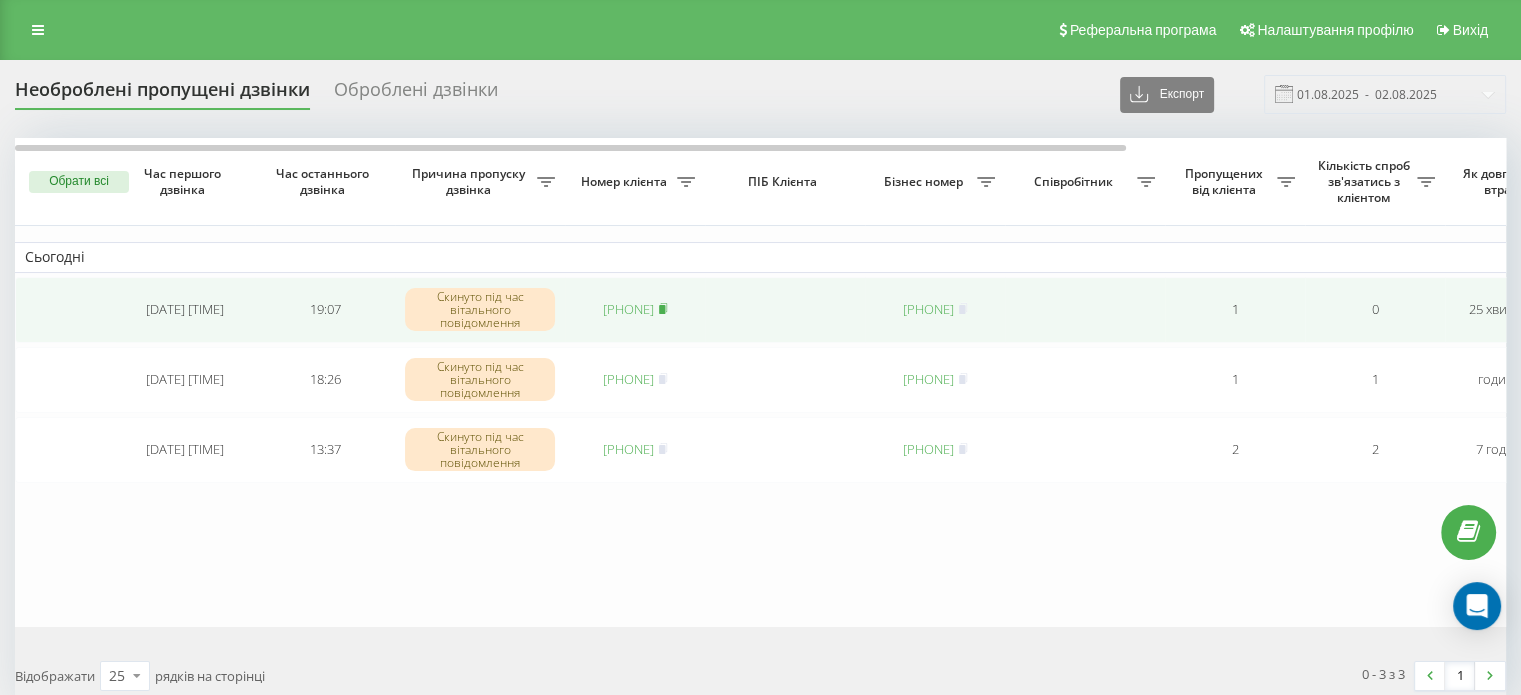 click 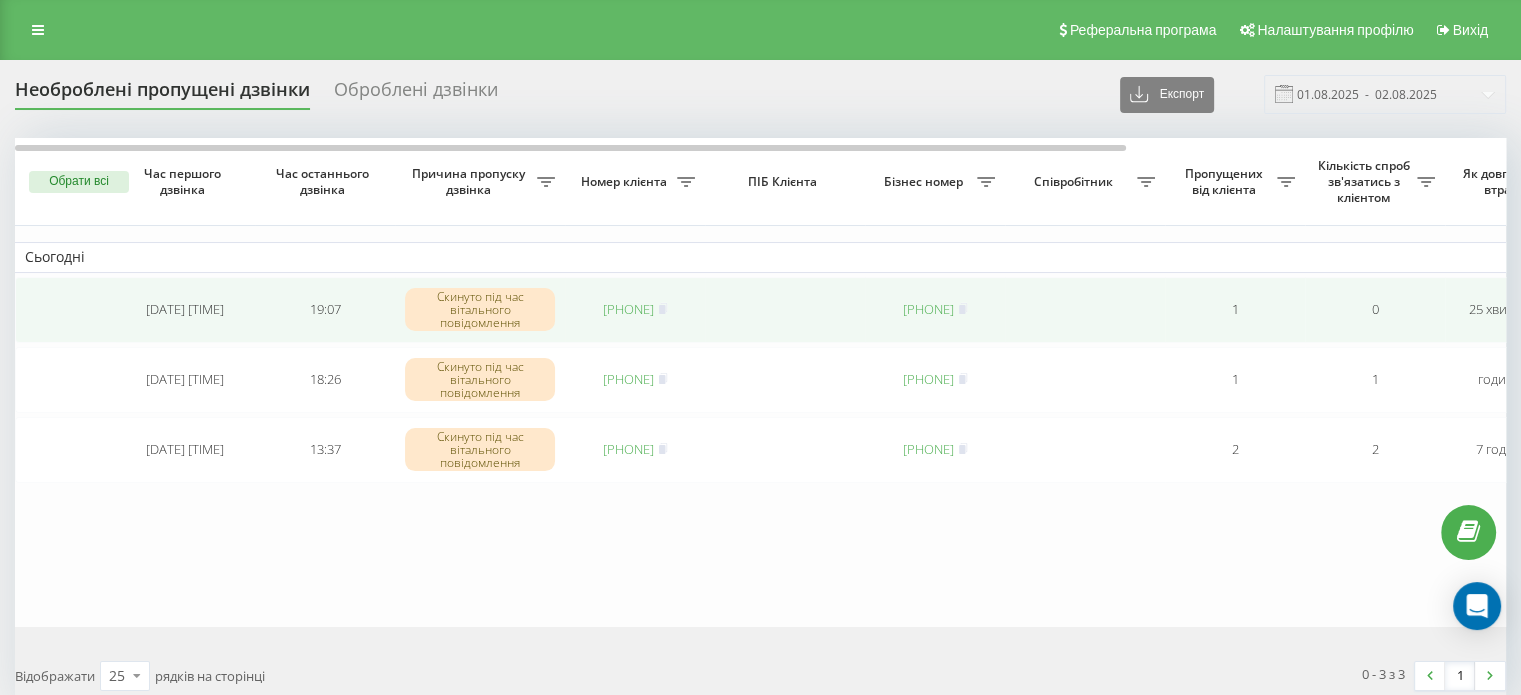 click on "[PHONE]" at bounding box center [628, 309] 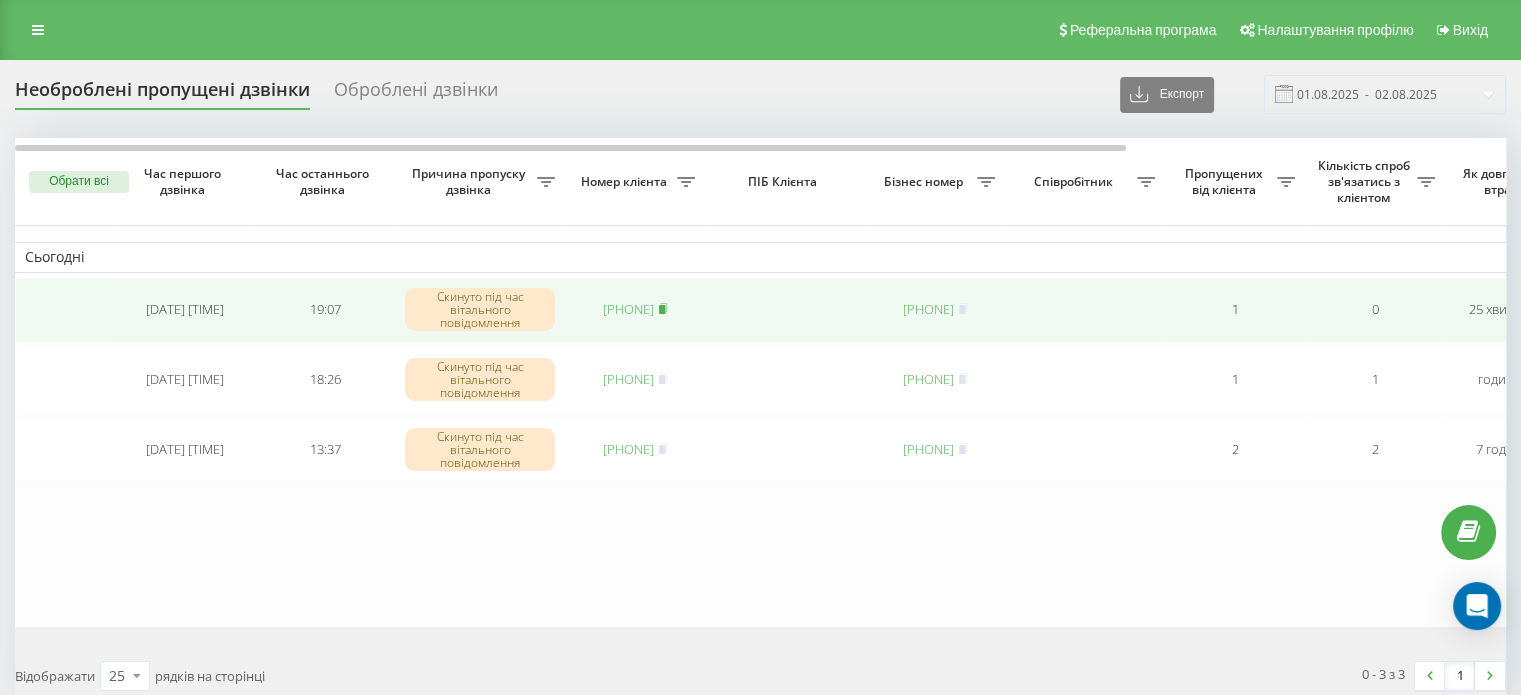 click 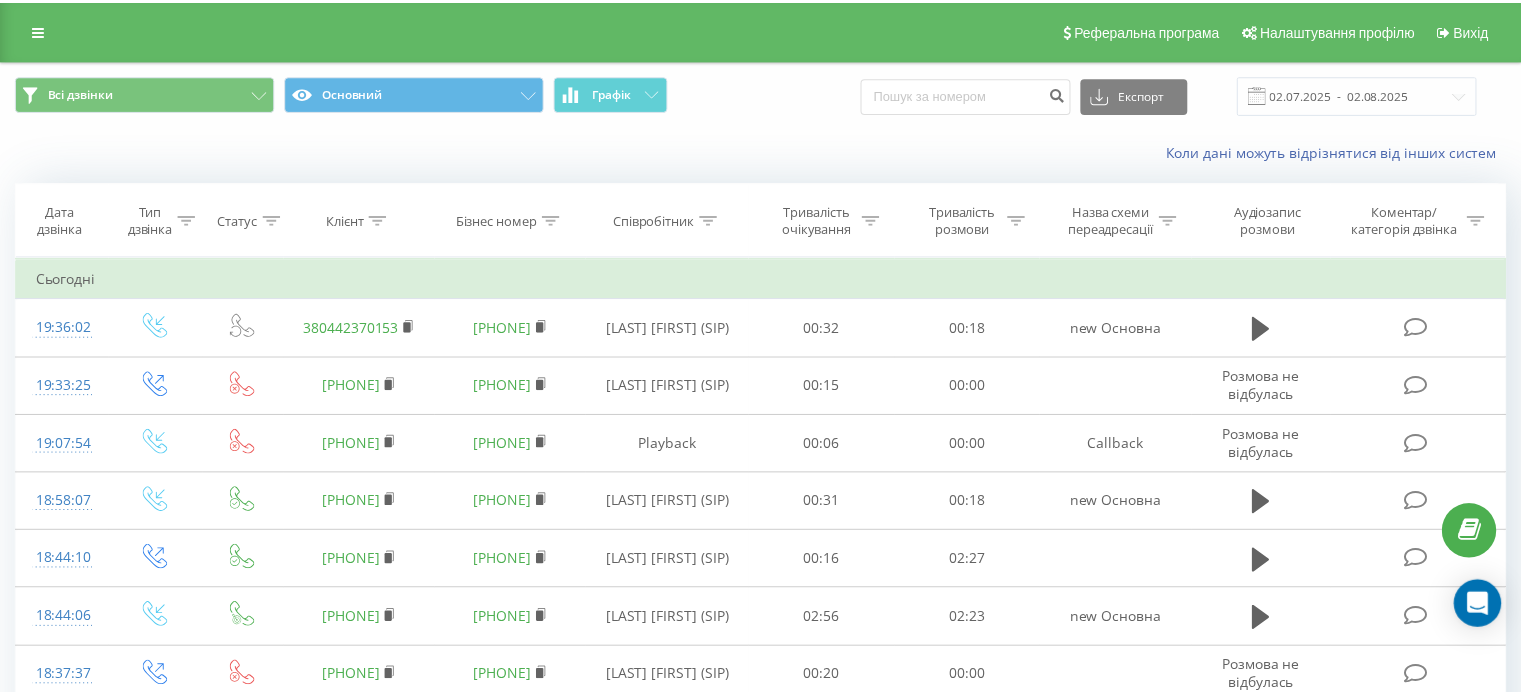 scroll, scrollTop: 0, scrollLeft: 0, axis: both 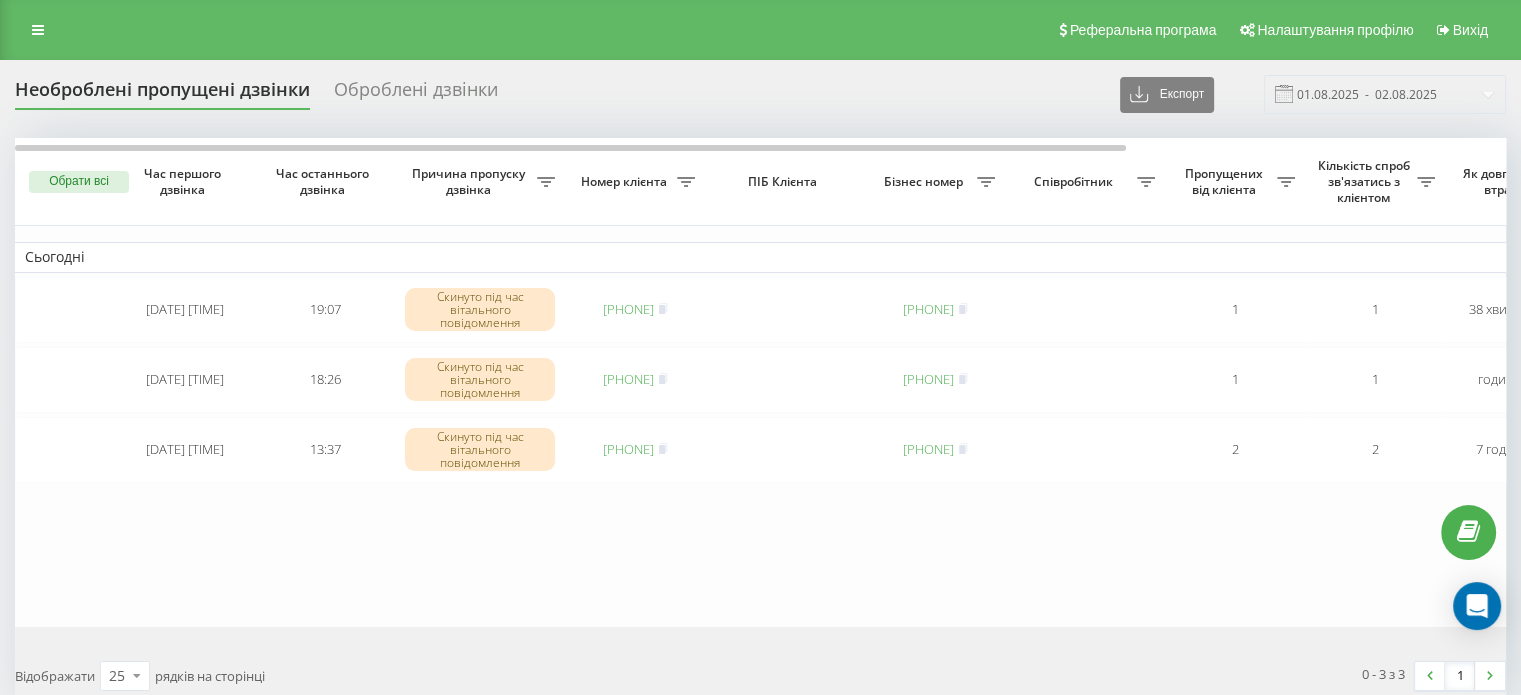 click on "Сьогодні 2025-08-02 19:07:54 19:07 Скинуто під час вітального повідомлення 380931127723 380952430123 1 1 38 хвилин тому Callback Обробити Не вдалося зв'язатися Зв'язався з клієнтом за допомогою іншого каналу Клієнт передзвонив сам з іншого номера Інший варіант 2025-08-02 18:26:40 18:26 Скинуто під час вітального повідомлення 380678807988 380673200095 1 1 годину тому new Основна Обробити Не вдалося зв'язатися Зв'язався з клієнтом за допомогою іншого каналу Клієнт передзвонив сам з іншого номера Інший варіант 2025-08-02 12:43:53 13:37 Скинуто під час вітального повідомлення 380686343413 380952430123 2 2 7 годин тому Callback Обробити" at bounding box center [1015, 382] 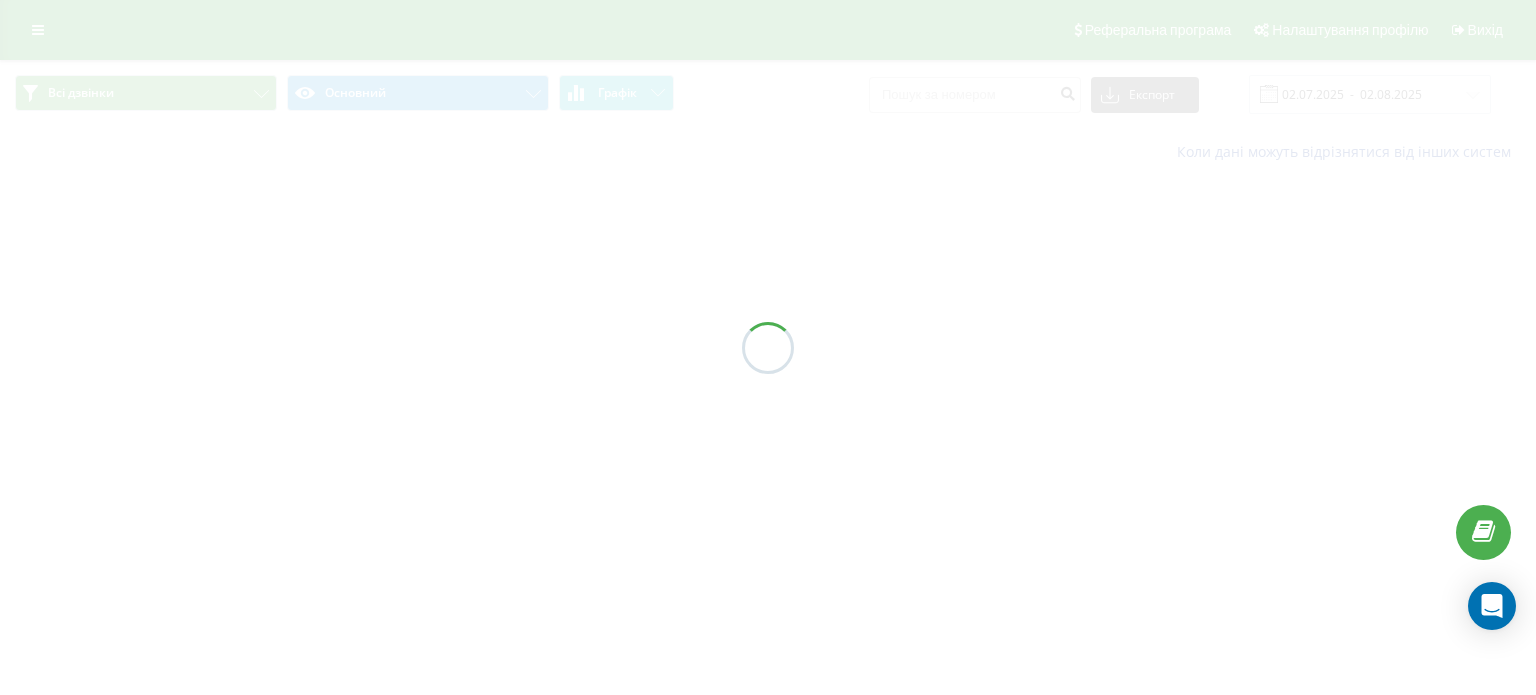 scroll, scrollTop: 0, scrollLeft: 0, axis: both 